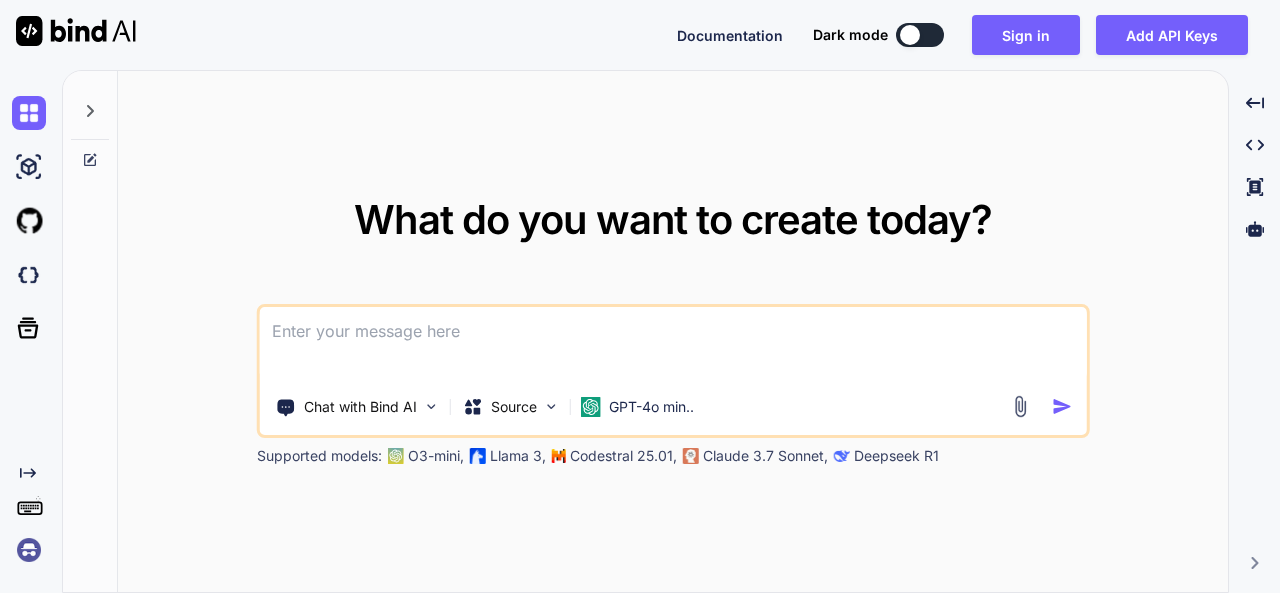 scroll, scrollTop: 0, scrollLeft: 0, axis: both 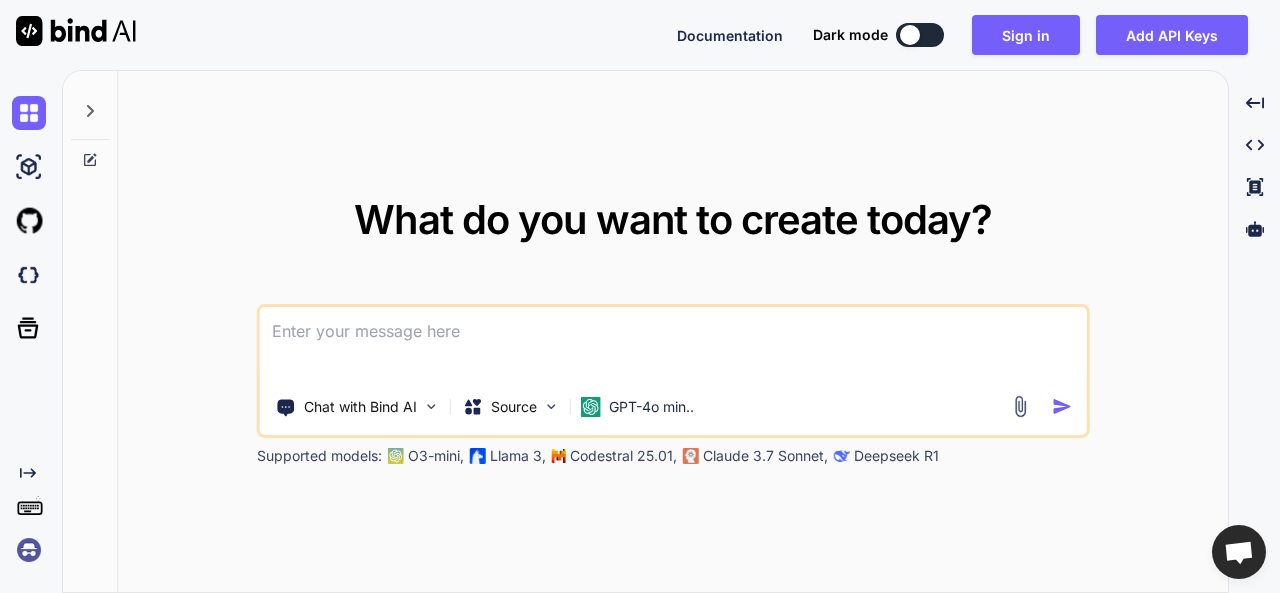 click at bounding box center (673, 344) 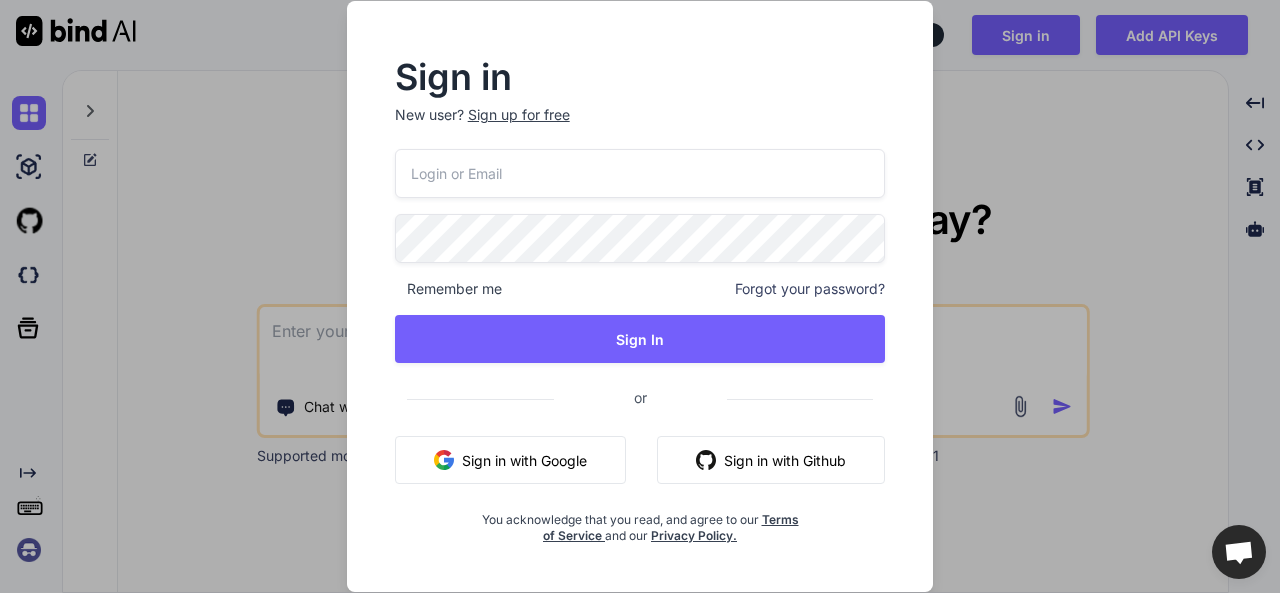 type 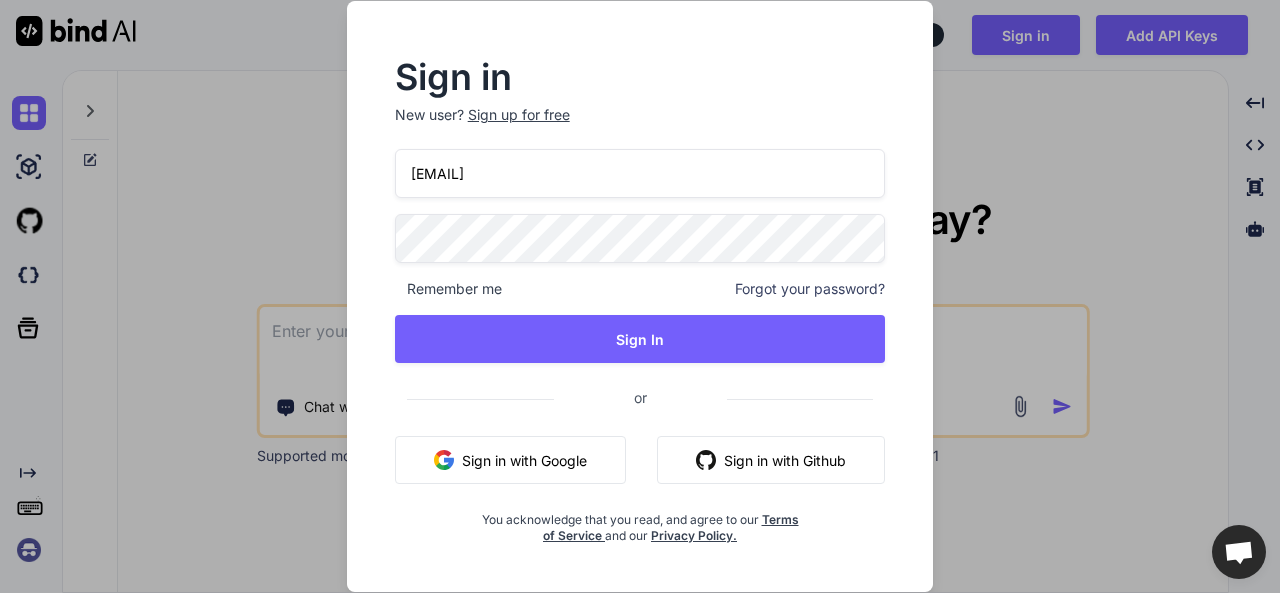 type on "[EMAIL]" 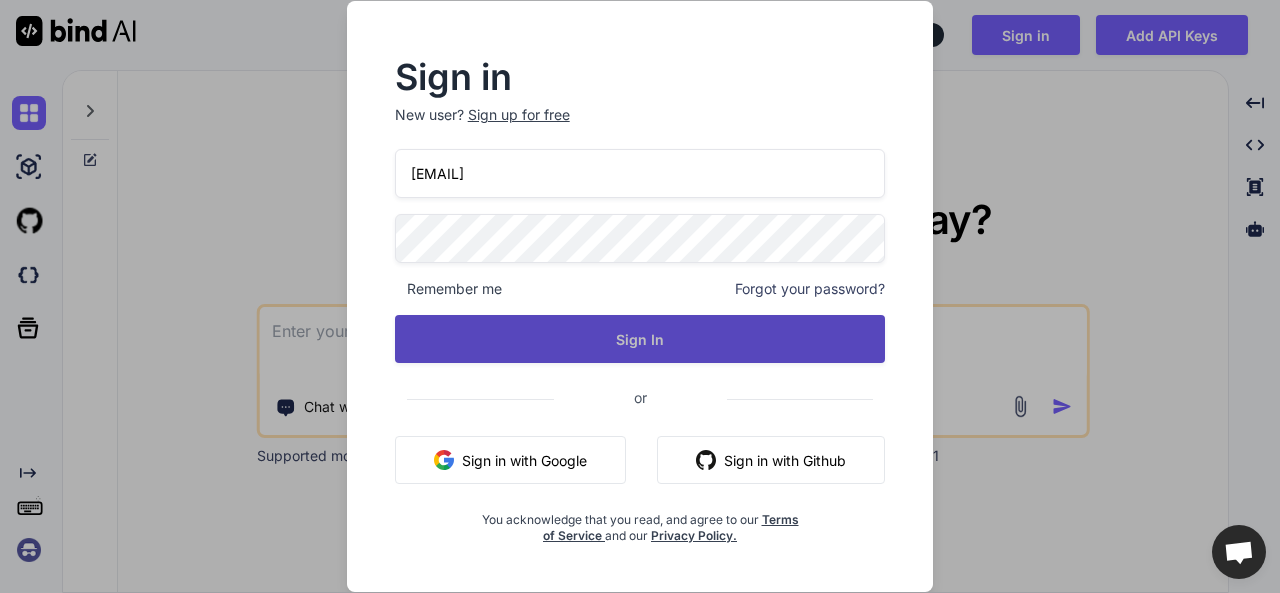 click on "Sign In" at bounding box center (640, 339) 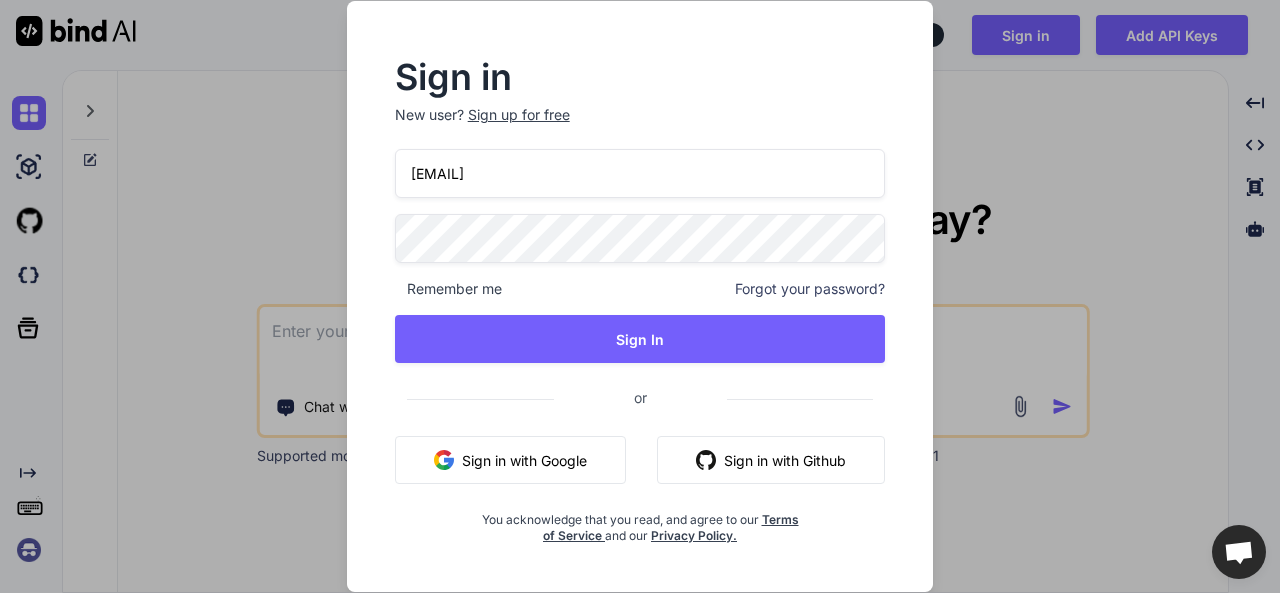 click on "Sign in New user?   Sign up for free [EMAIL] Remember me Forgot your password? Sign In   or Sign in with Google Sign in with Github You acknowledge that you read, and agree to our   Terms of Service     and our   Privacy Policy." at bounding box center [640, 296] 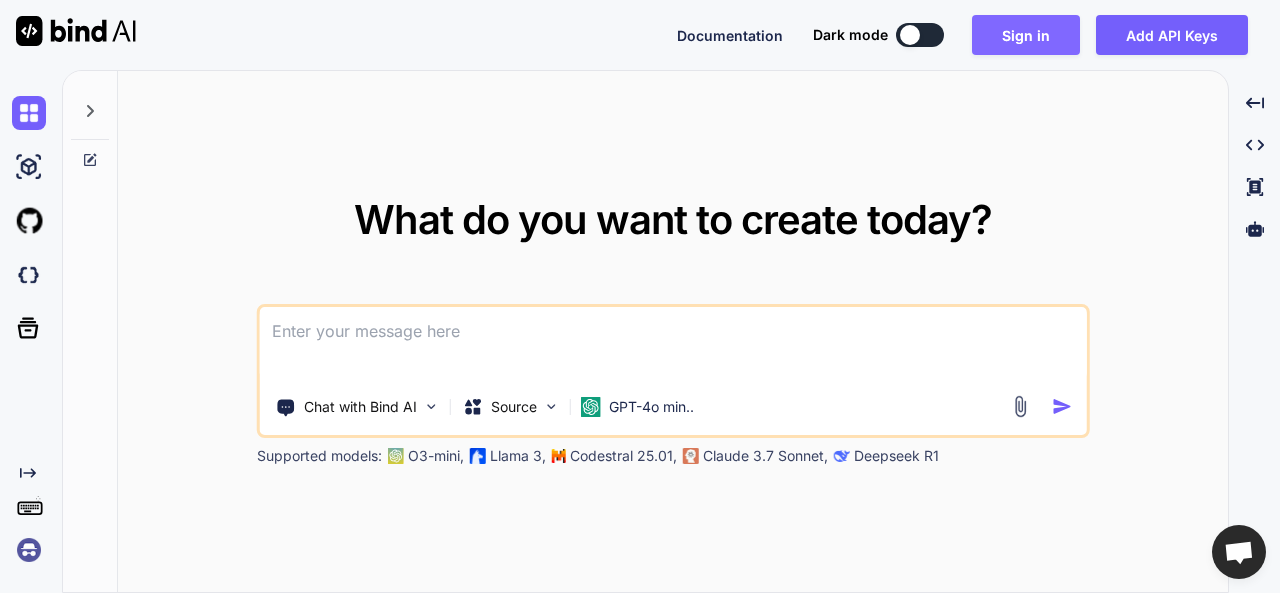click on "Sign in" at bounding box center [1026, 35] 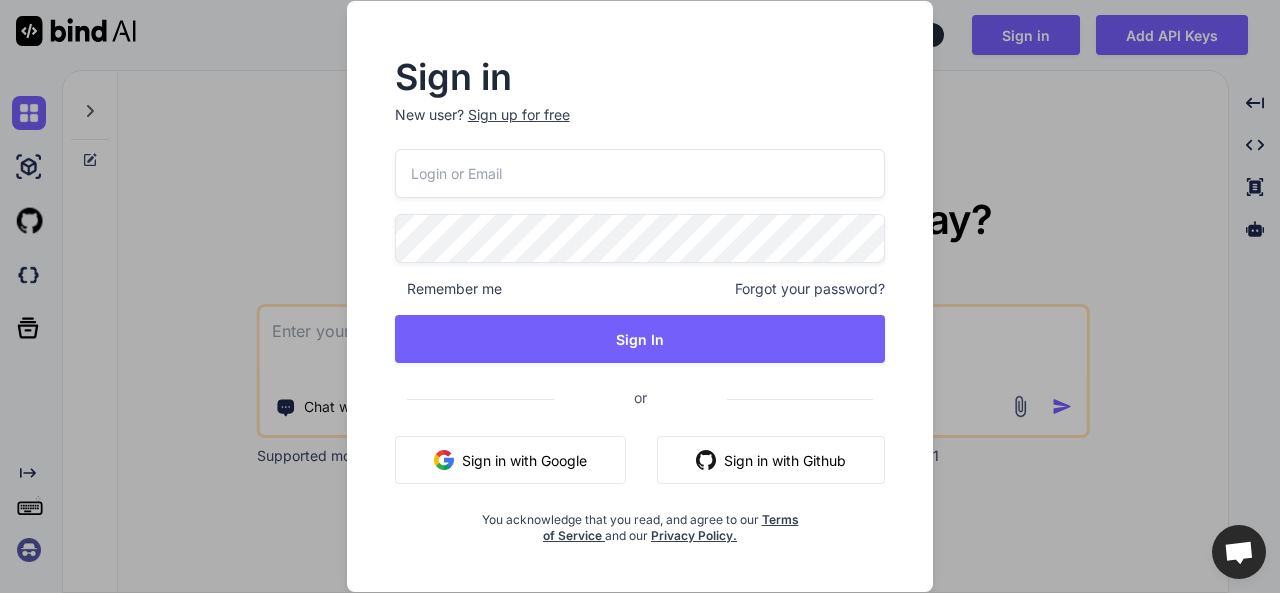 click on "New user?   Sign up for free" at bounding box center [640, 127] 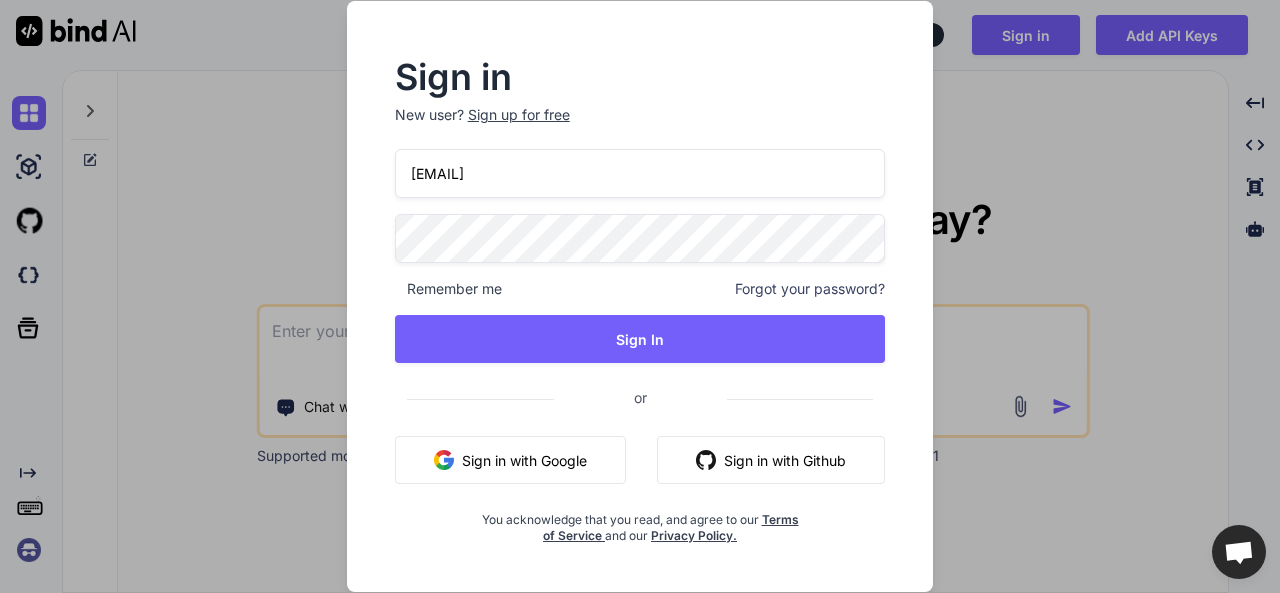 type on "[EMAIL]" 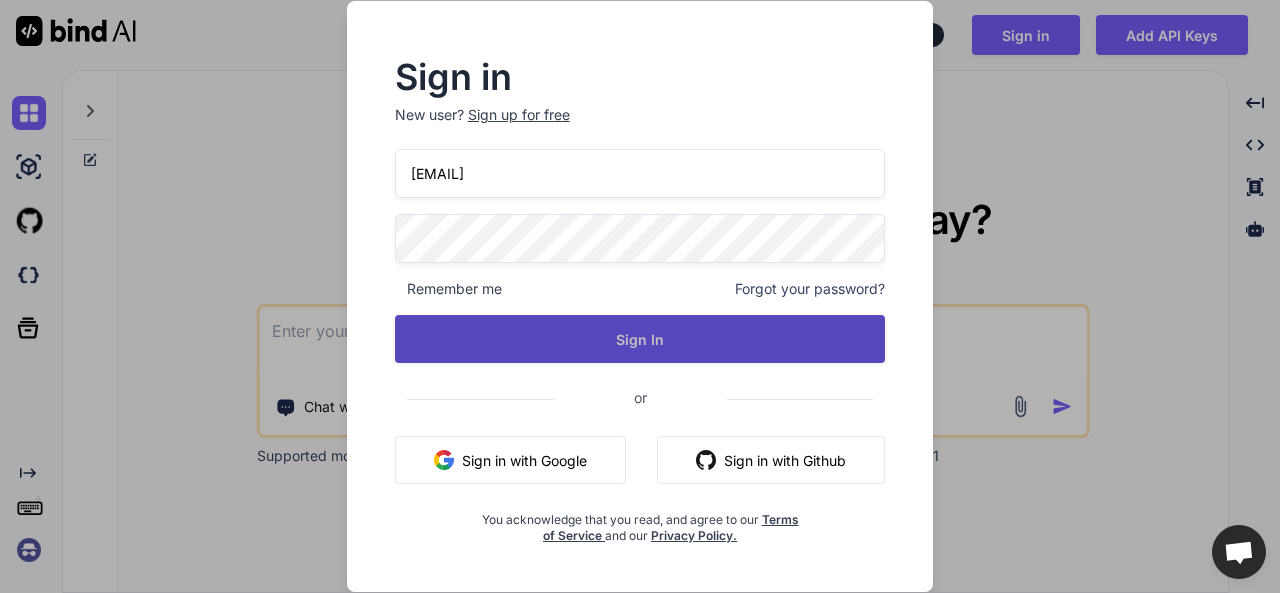 click on "Sign In" at bounding box center (640, 339) 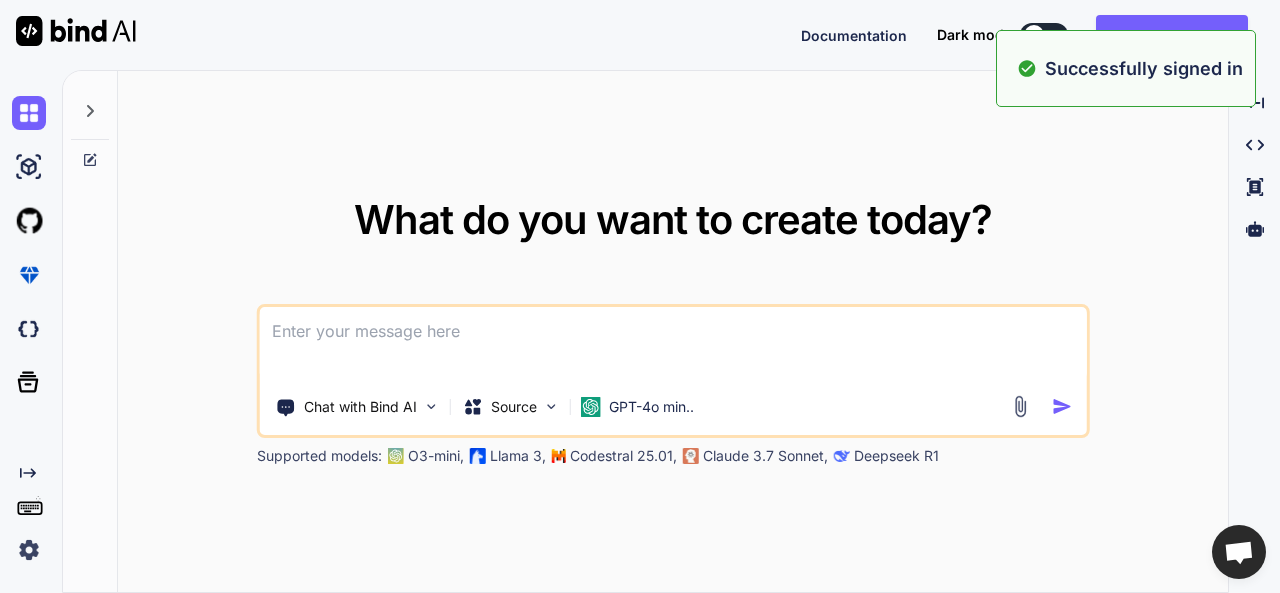 click on "What do you want to create today? Chat with Bind AI Source   GPT-4o min.. Supported models: O3-mini,   Llama 3, Codestral 25.01, Claude 3.7 Sonnet, Deepseek R1" at bounding box center (673, 332) 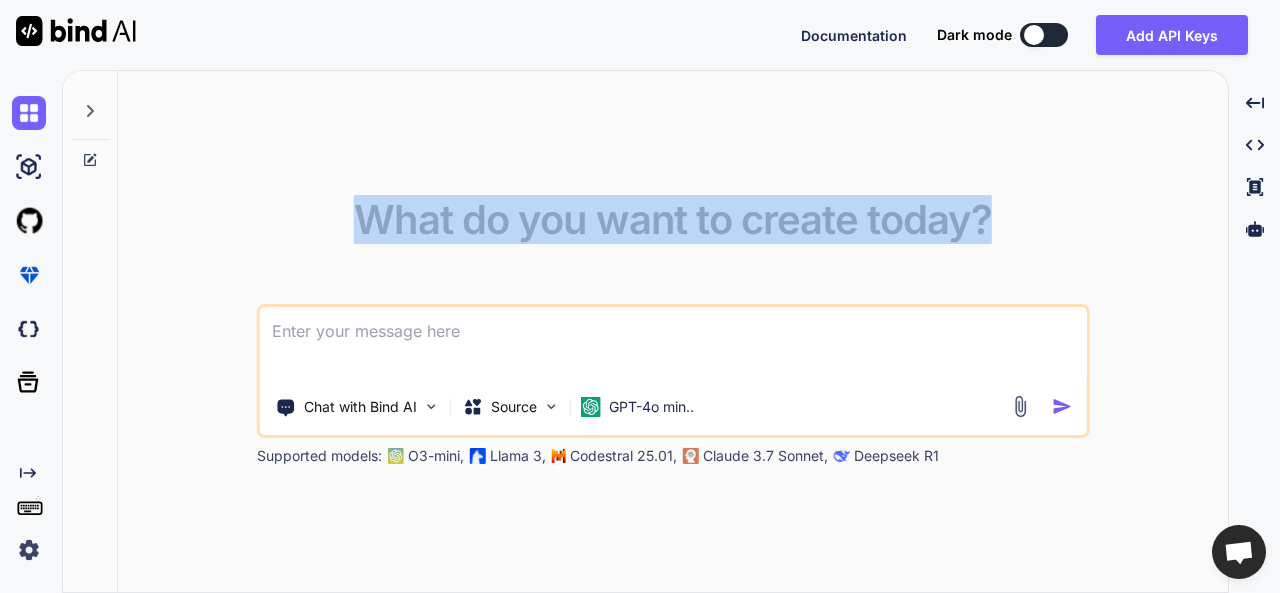 drag, startPoint x: 350, startPoint y: 208, endPoint x: 1018, endPoint y: 229, distance: 668.33 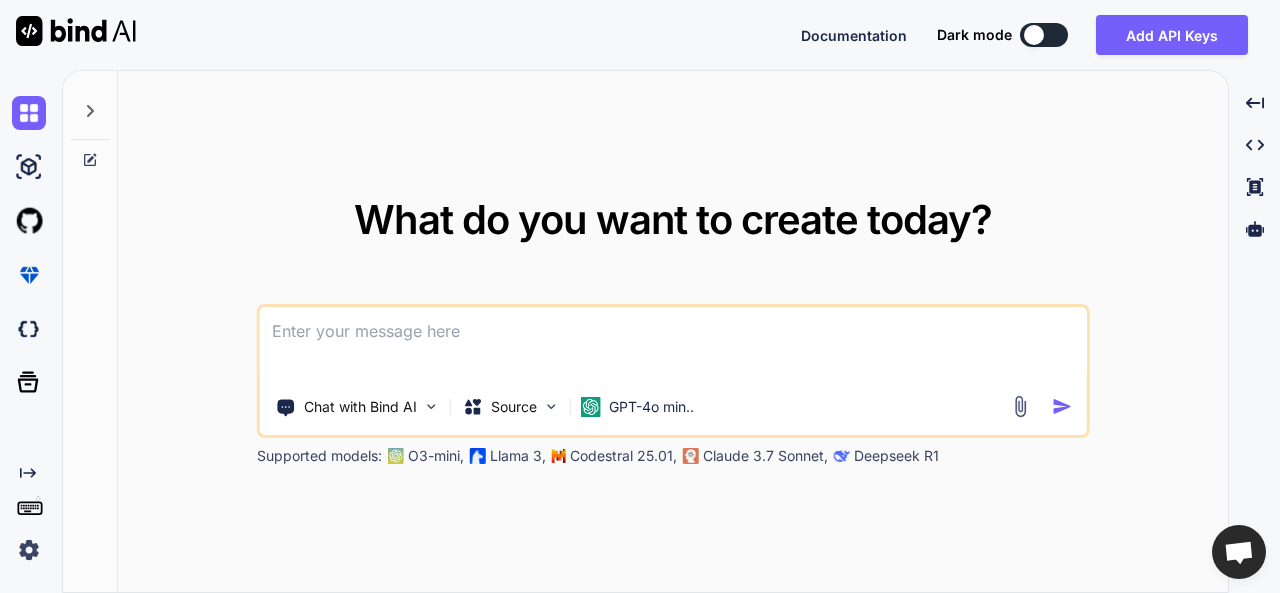 click at bounding box center [673, 344] 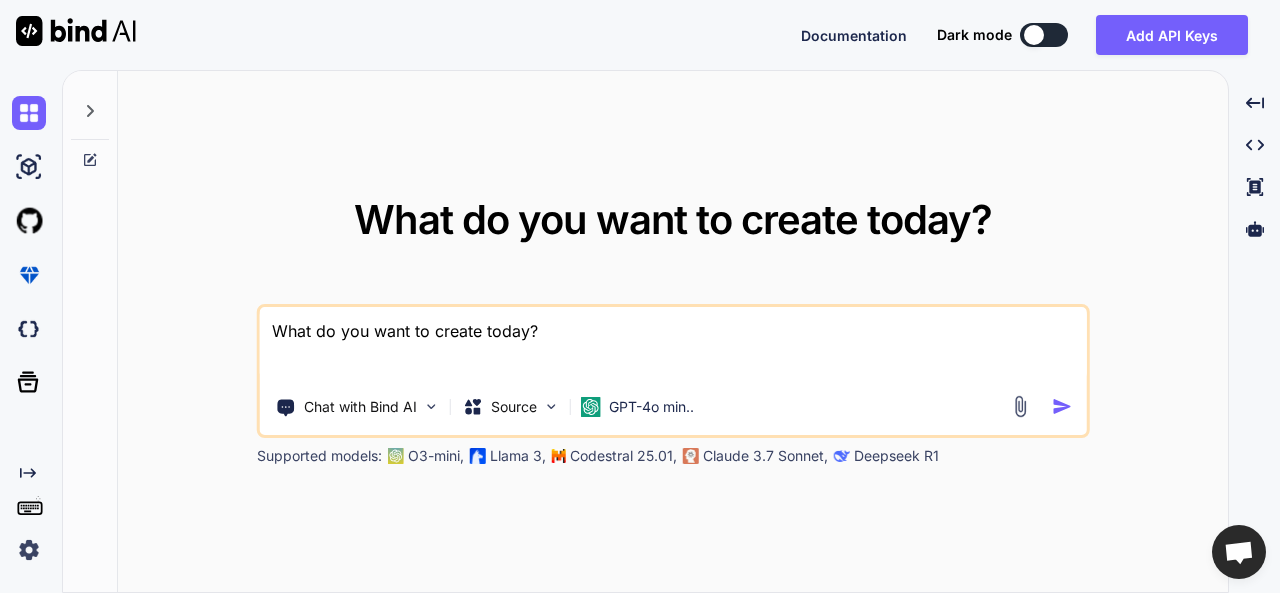 drag, startPoint x: 691, startPoint y: 339, endPoint x: 150, endPoint y: 302, distance: 542.2638 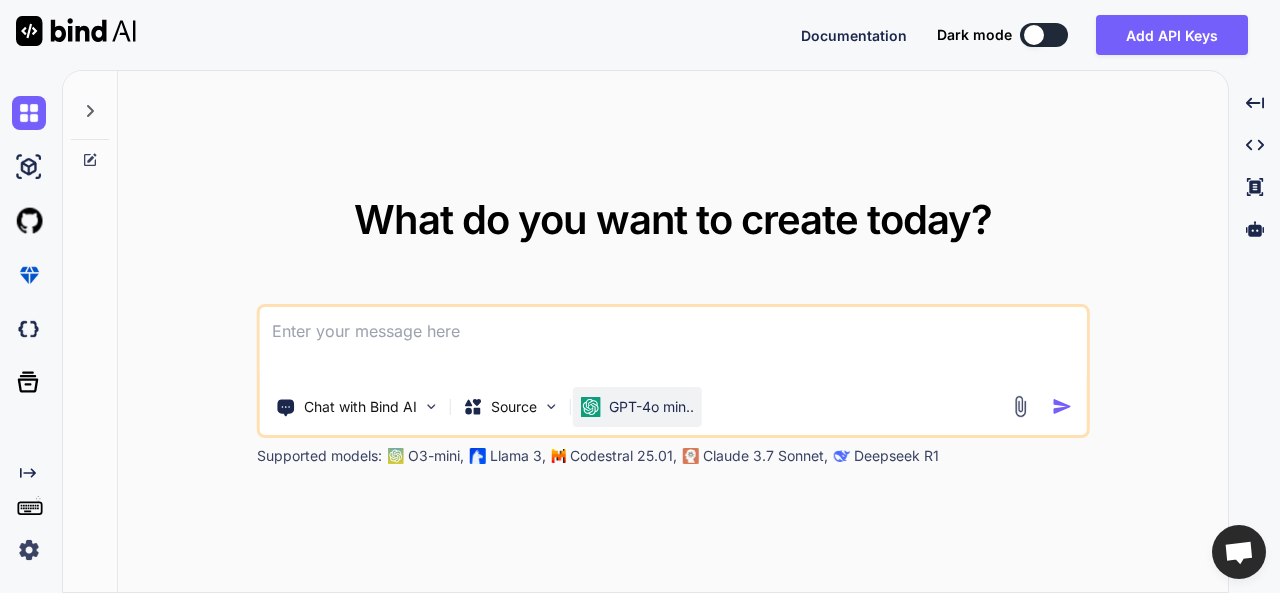 click on "GPT-4o min.." at bounding box center (637, 407) 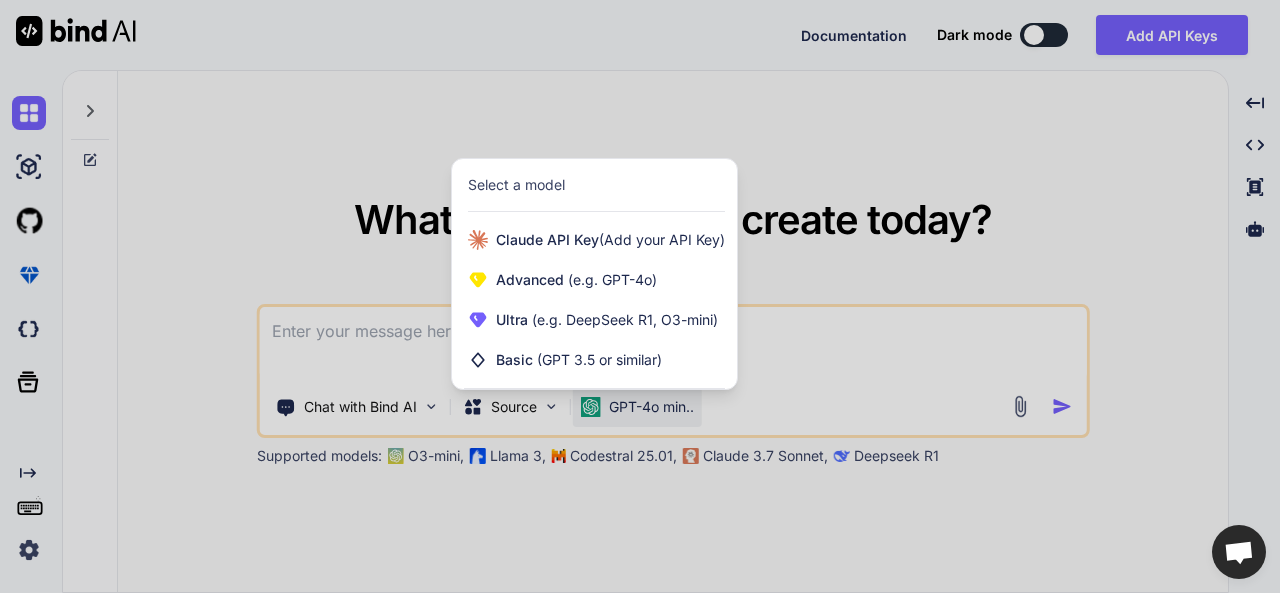 click at bounding box center [640, 296] 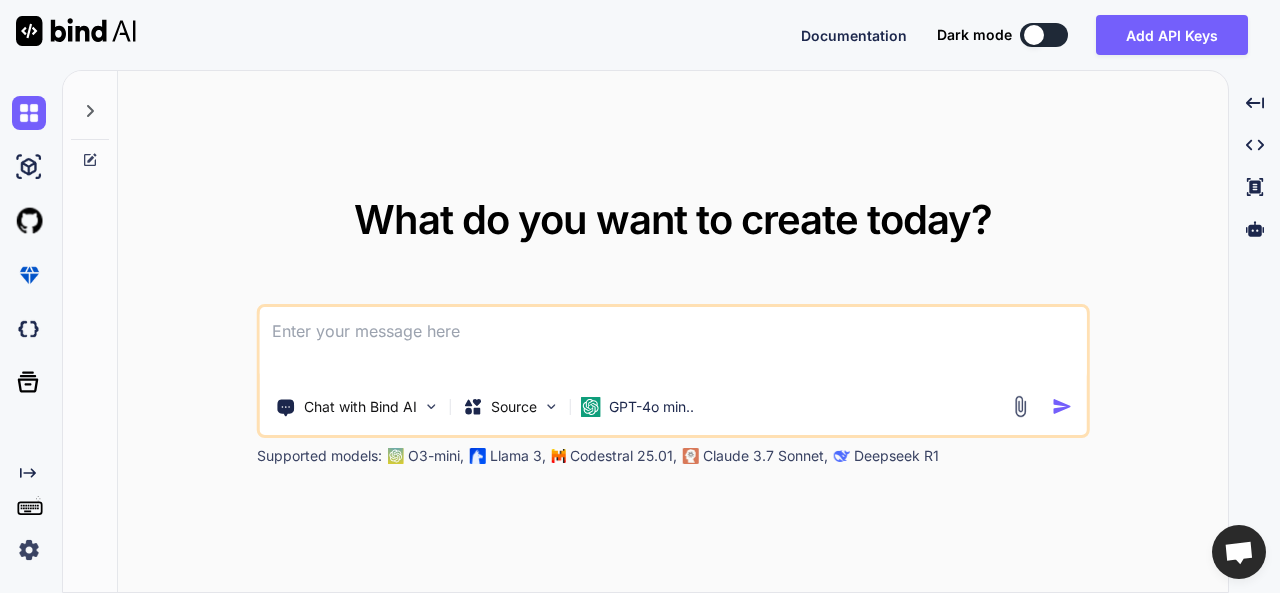 click on "Chat with Bind AI Source   GPT-4o min.." at bounding box center [673, 371] 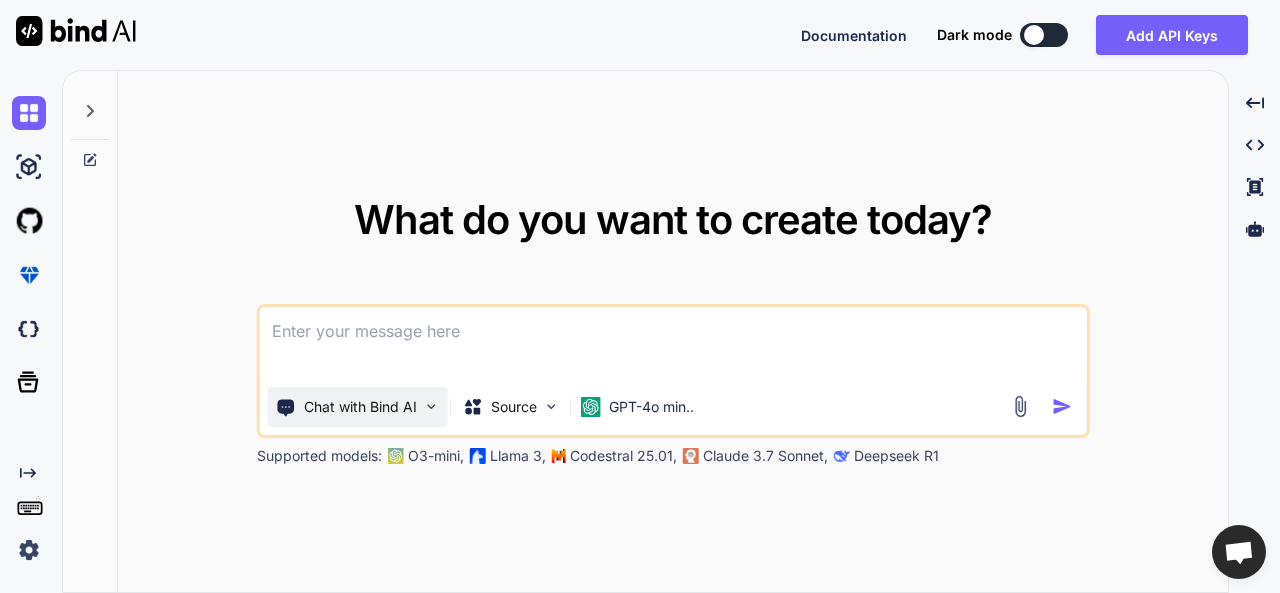 click on "Chat with Bind AI" at bounding box center [358, 407] 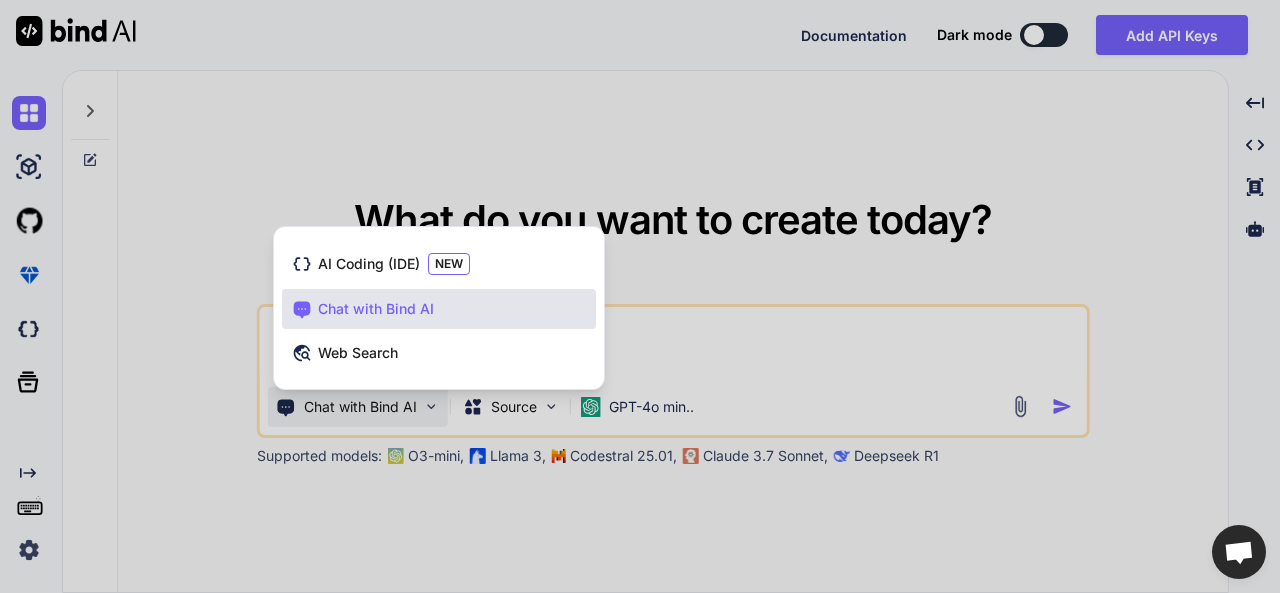 click at bounding box center [640, 296] 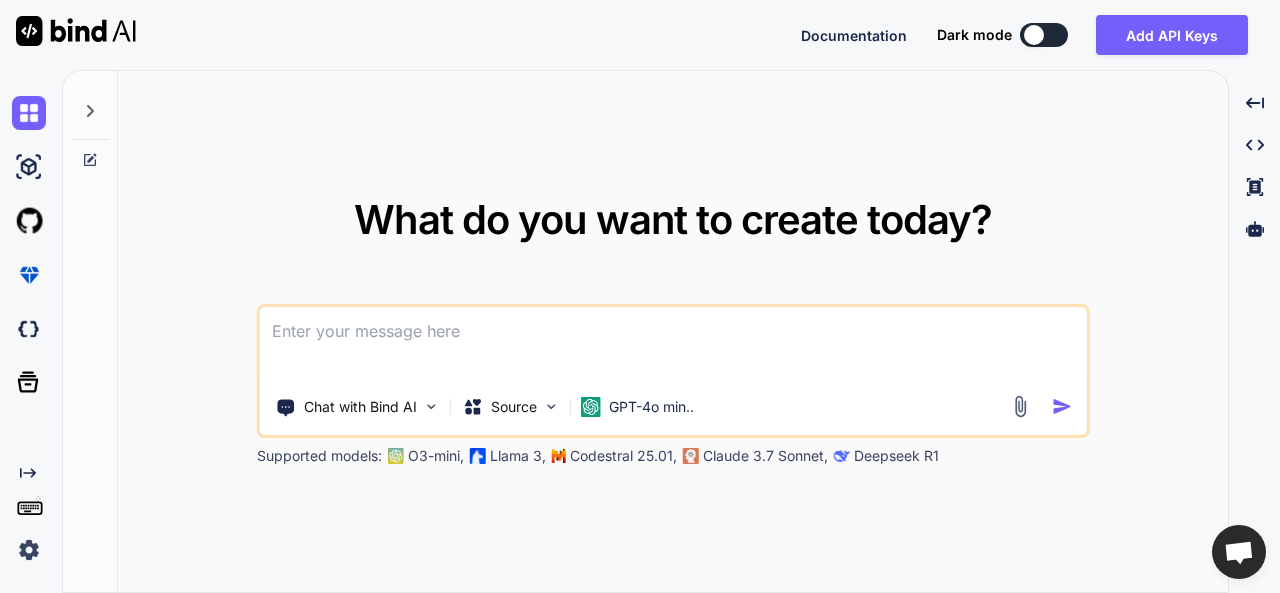 click at bounding box center (673, 344) 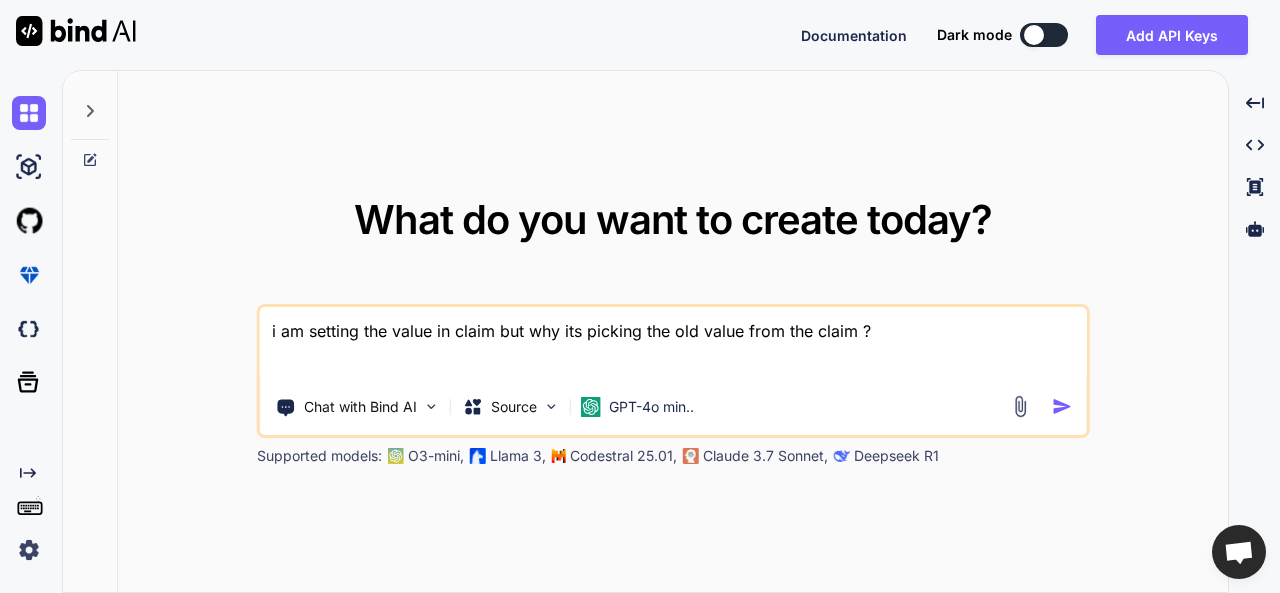 click on "i am setting the value in claim but why its picking the old value from the claim ?" at bounding box center [673, 344] 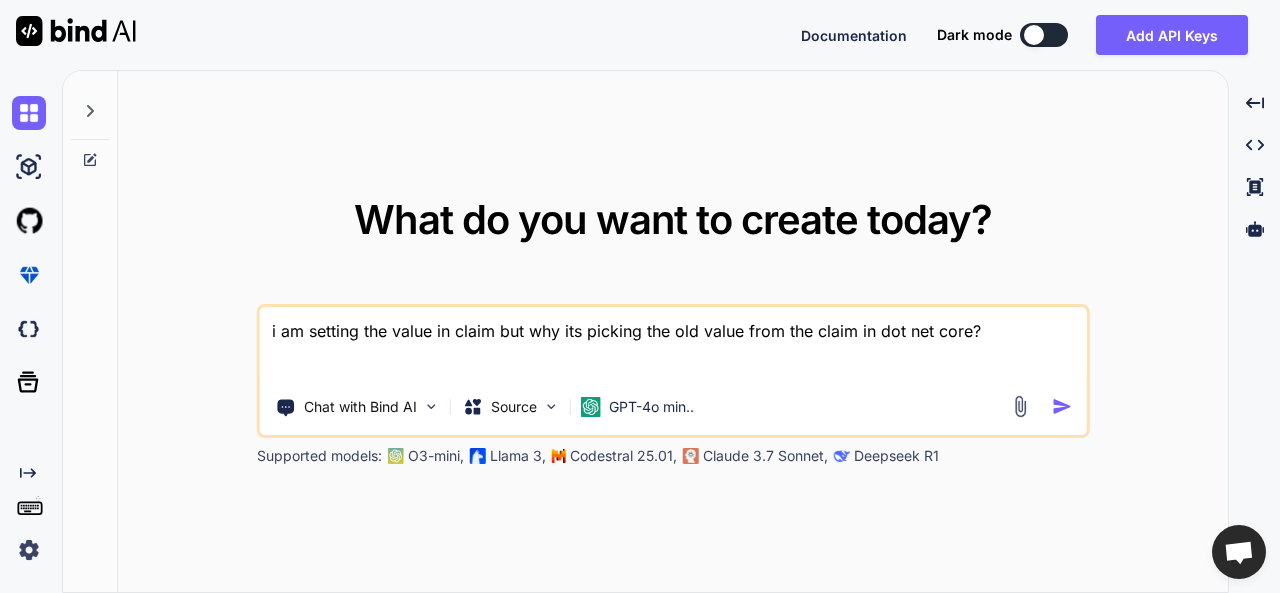 type on "i am setting the value in claim but why its picking the old value from the claim in dot net core?" 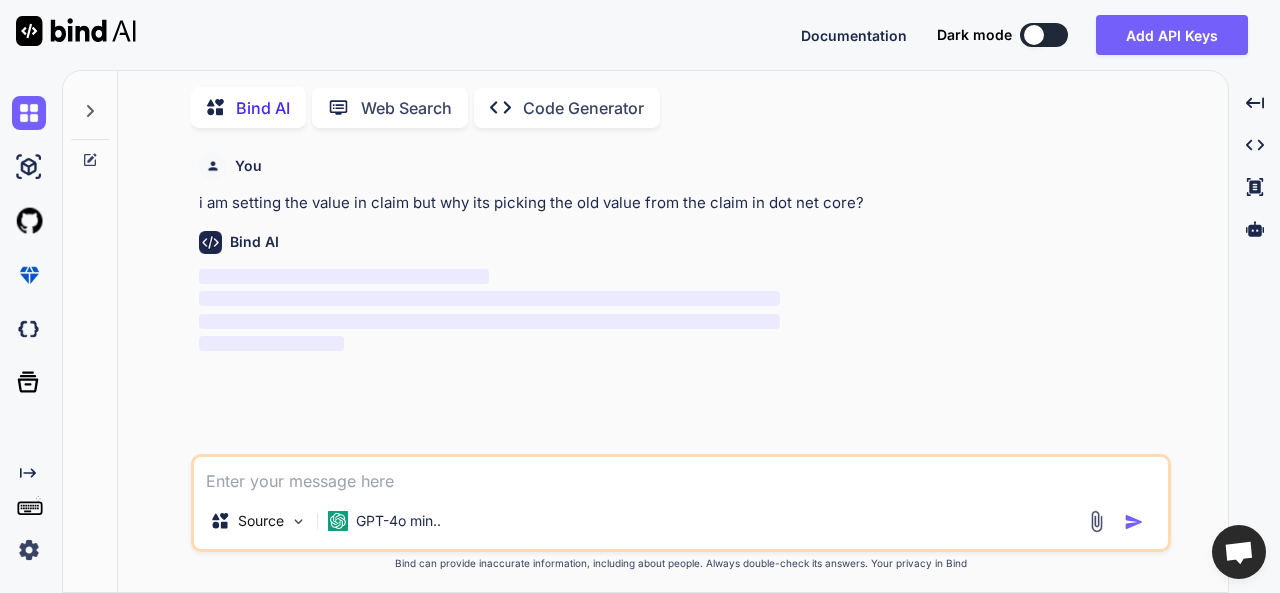 scroll, scrollTop: 8, scrollLeft: 0, axis: vertical 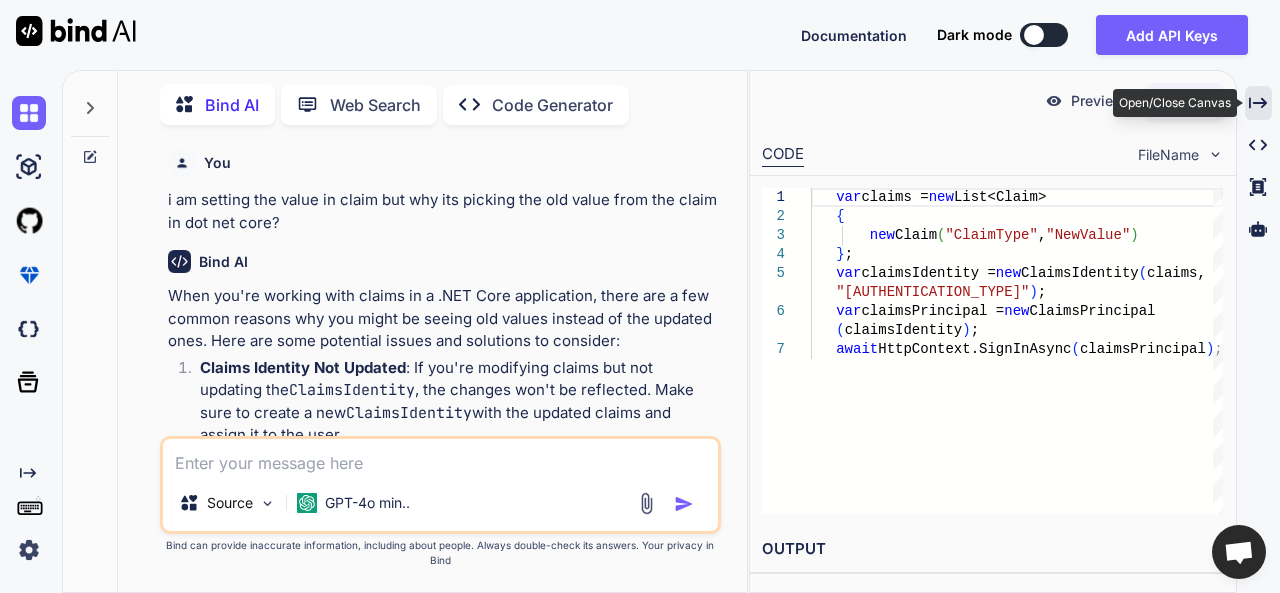 click on "Created with Pixso." at bounding box center (1258, 103) 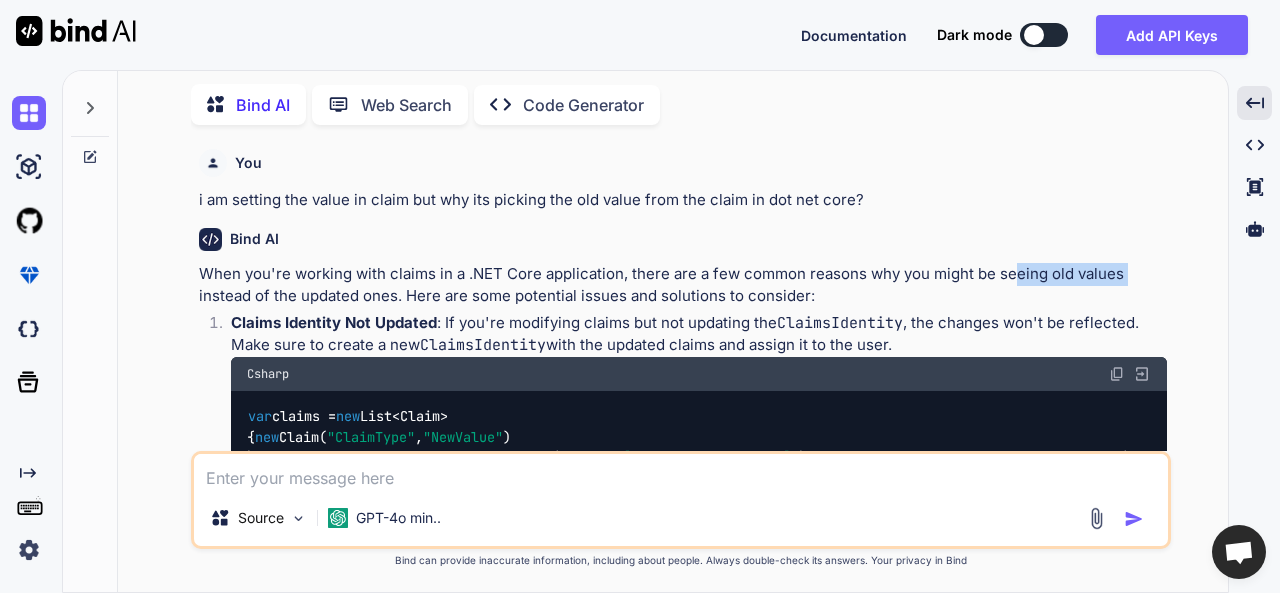 drag, startPoint x: 1163, startPoint y: 262, endPoint x: 1017, endPoint y: 269, distance: 146.16771 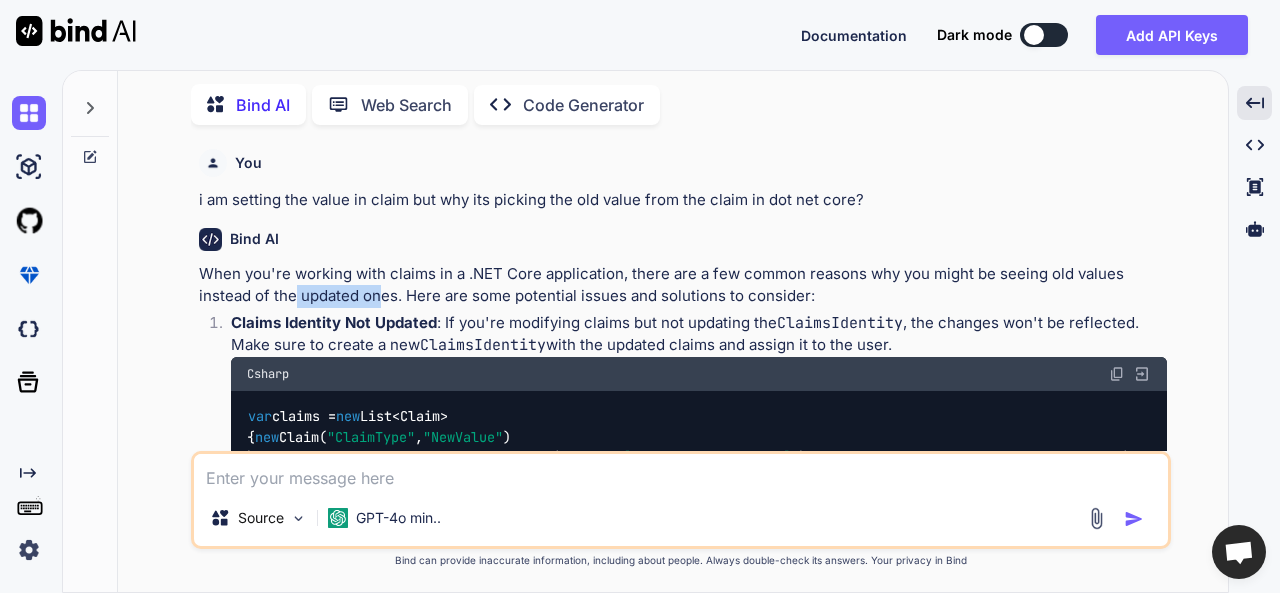 drag, startPoint x: 298, startPoint y: 296, endPoint x: 381, endPoint y: 301, distance: 83.15047 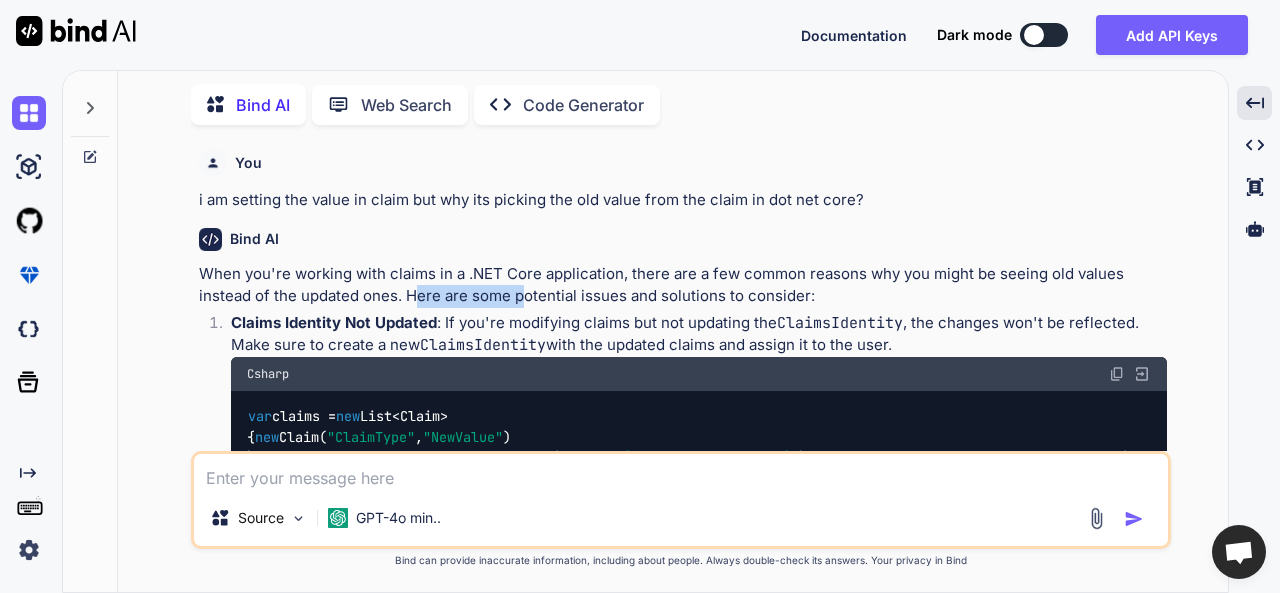 drag, startPoint x: 414, startPoint y: 293, endPoint x: 638, endPoint y: 299, distance: 224.08034 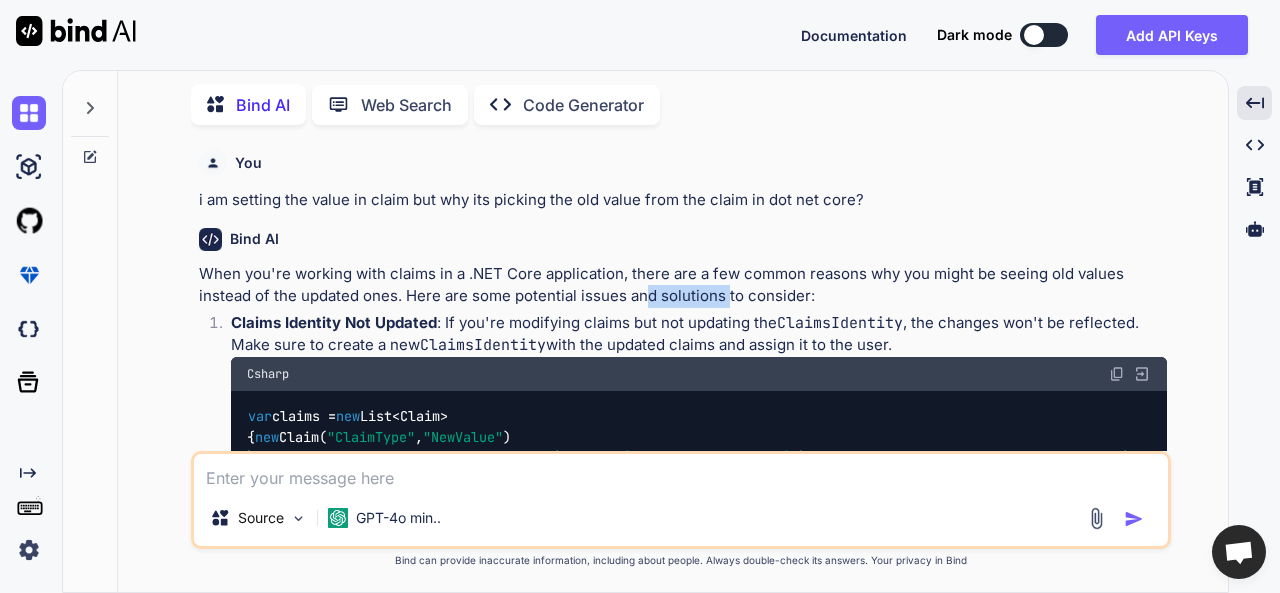click on "When you're working with claims in a .NET Core application, there are a few common reasons why you might be seeing old values instead of the updated ones. Here are some potential issues and solutions to consider:" at bounding box center [683, 285] 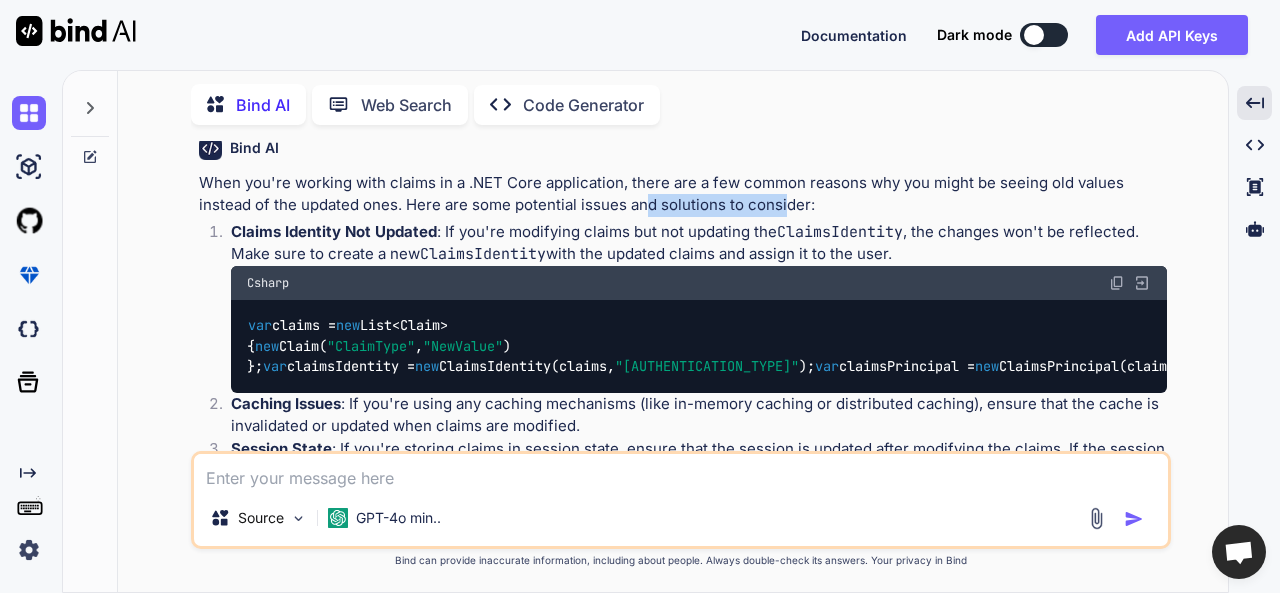 scroll, scrollTop: 200, scrollLeft: 0, axis: vertical 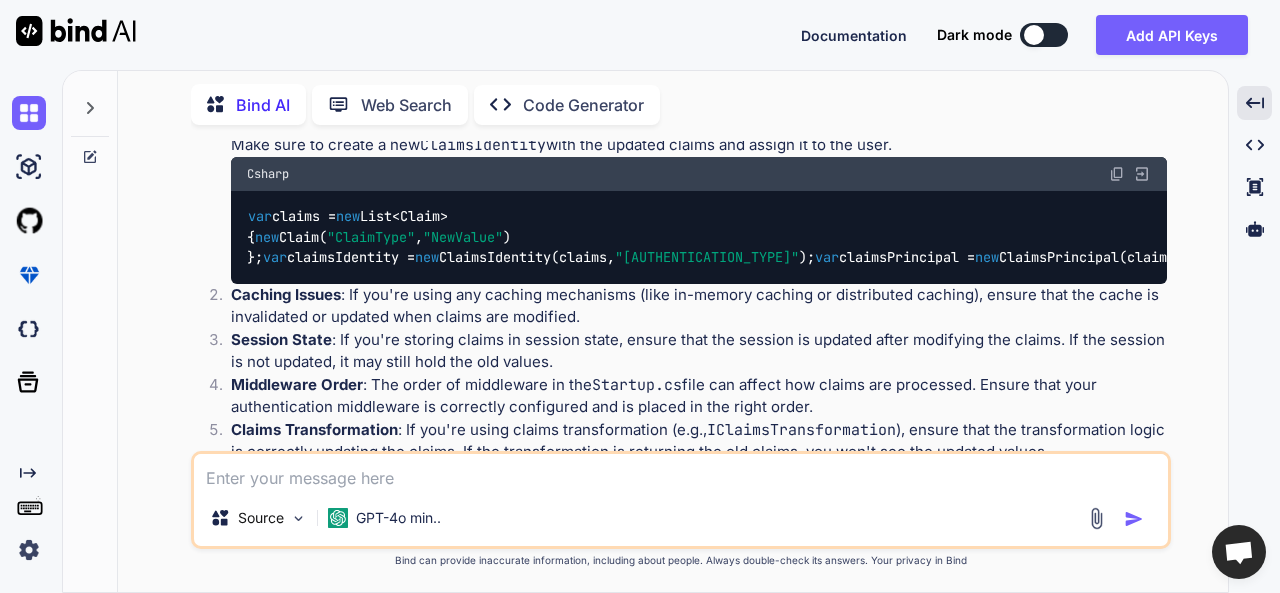 drag, startPoint x: 242, startPoint y: 253, endPoint x: 561, endPoint y: 261, distance: 319.1003 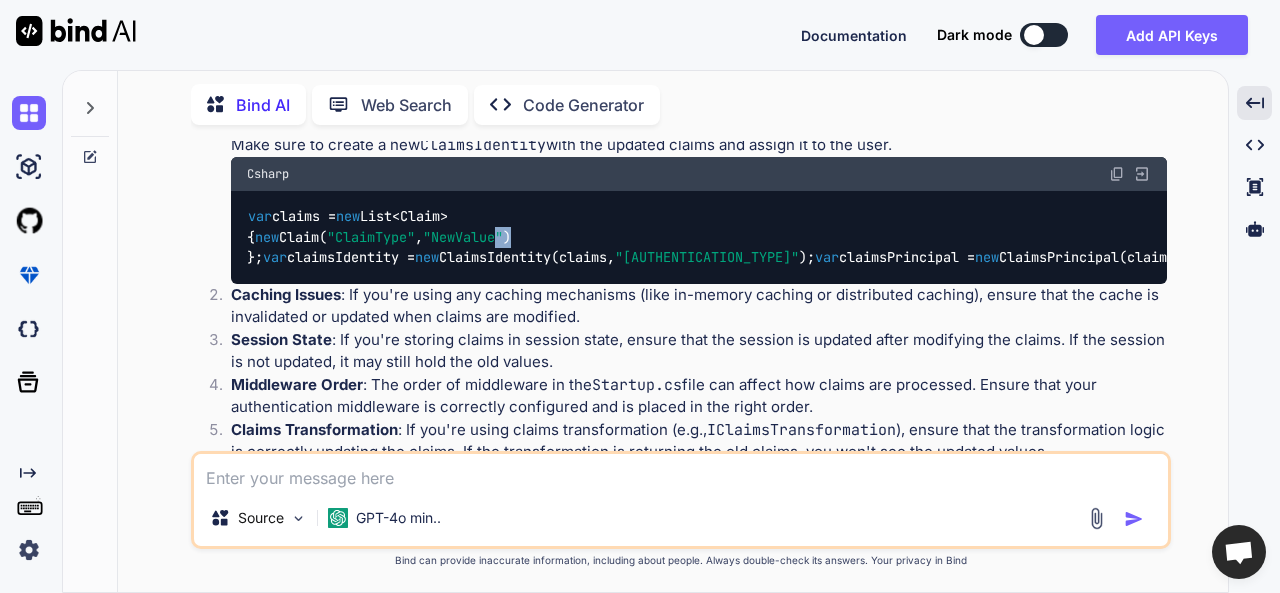 drag, startPoint x: 561, startPoint y: 261, endPoint x: 591, endPoint y: 260, distance: 30.016663 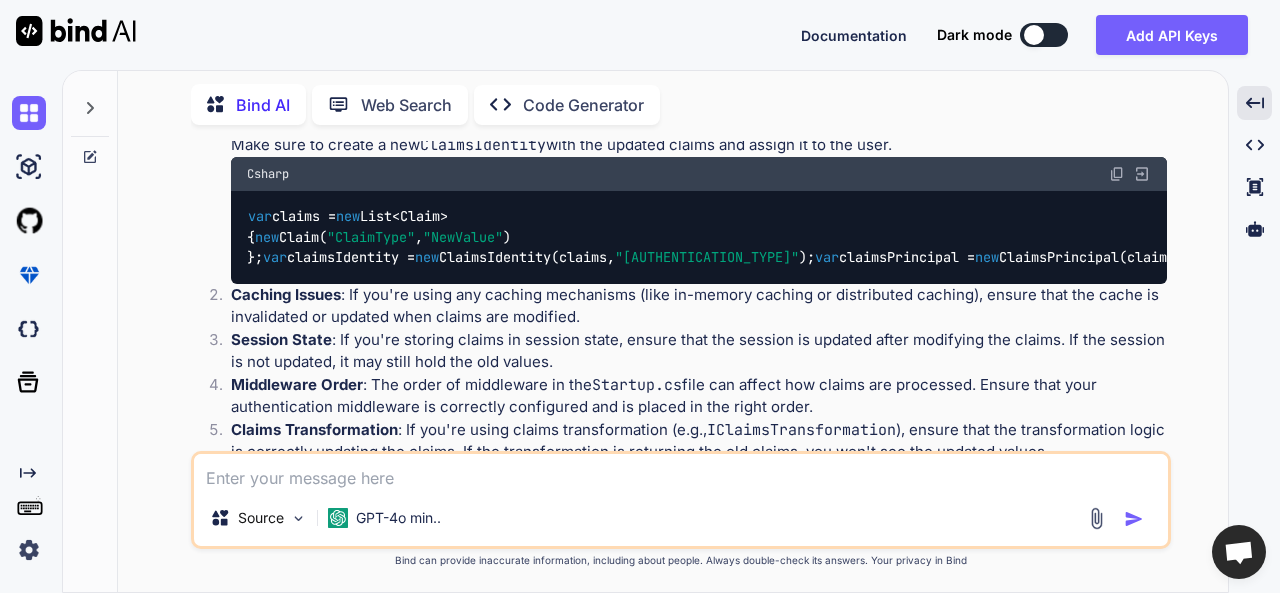 drag, startPoint x: 259, startPoint y: 257, endPoint x: 602, endPoint y: 257, distance: 343 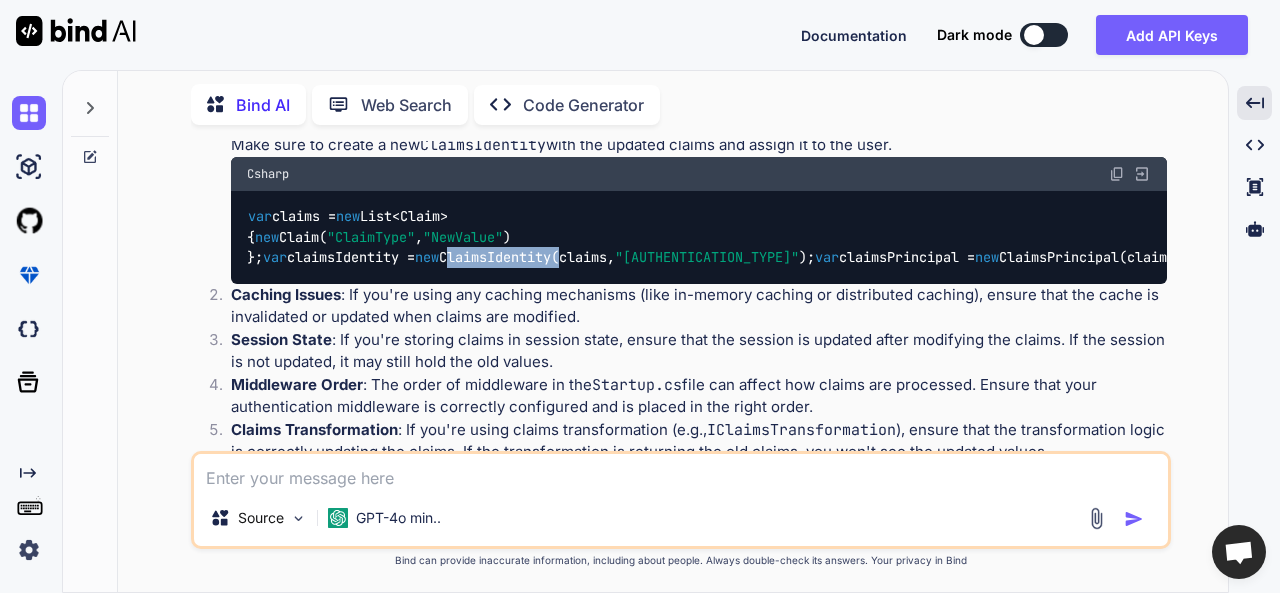 click on "var  claims =  new  List<Claim>
{
new  Claim( "ClaimType" ,  "NewValue" )
};
var  claimsIdentity =  new  ClaimsIdentity(claims,  "YourAuthenticationType" );
var  claimsPrincipal =  new  ClaimsPrincipal(claimsIdentity);
await  HttpContext.SignInAsync(claimsPrincipal);" at bounding box center [935, 237] 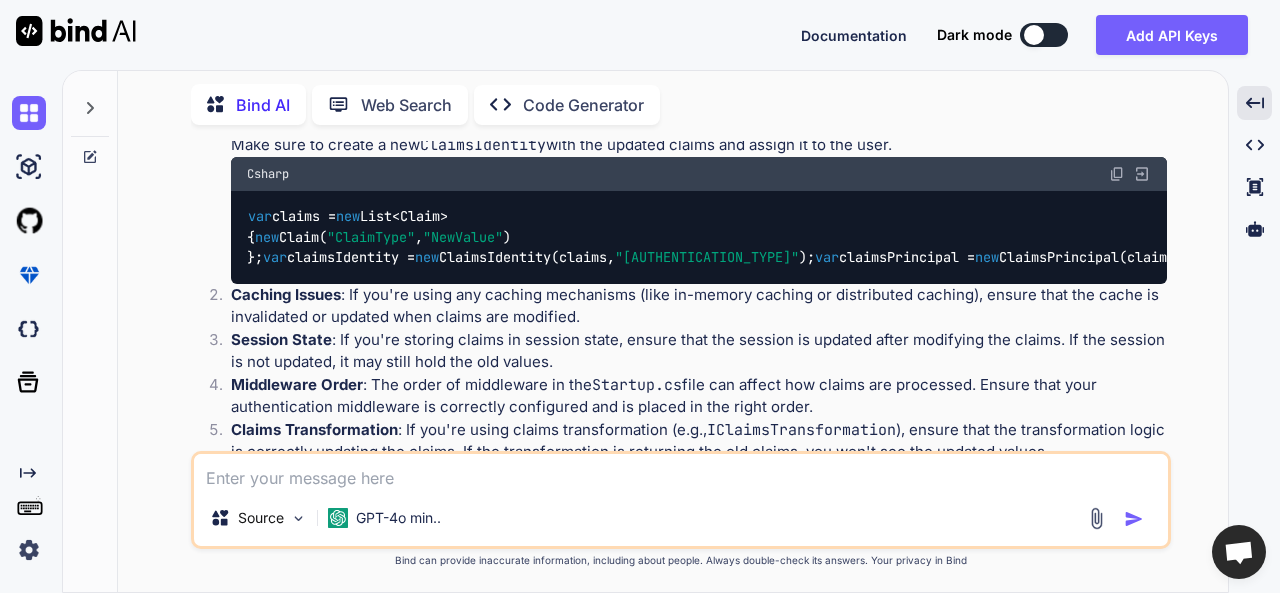 click on "var  claims =  new  List<Claim>
{
new  Claim( "ClaimType" ,  "NewValue" )
};
var  claimsIdentity =  new  ClaimsIdentity(claims,  "YourAuthenticationType" );
var  claimsPrincipal =  new  ClaimsPrincipal(claimsIdentity);
await  HttpContext.SignInAsync(claimsPrincipal);" at bounding box center (699, 237) 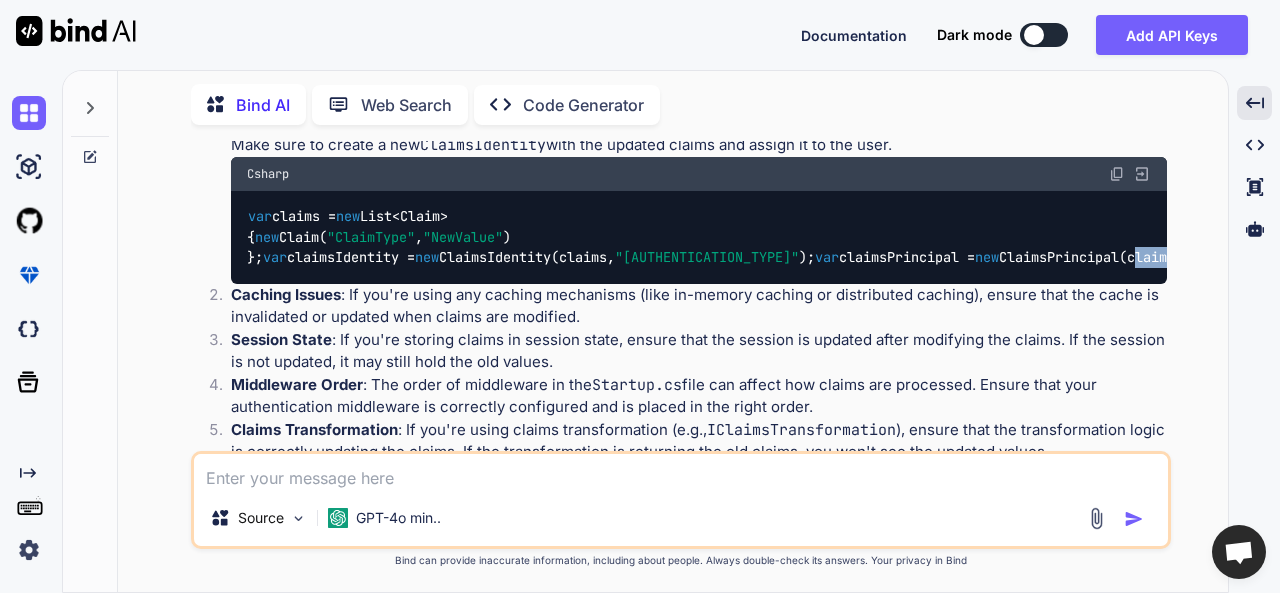 click on "var  claims =  new  List<Claim>
{
new  Claim( "ClaimType" ,  "NewValue" )
};
var  claimsIdentity =  new  ClaimsIdentity(claims,  "YourAuthenticationType" );
var  claimsPrincipal =  new  ClaimsPrincipal(claimsIdentity);
await  HttpContext.SignInAsync(claimsPrincipal);" at bounding box center (935, 237) 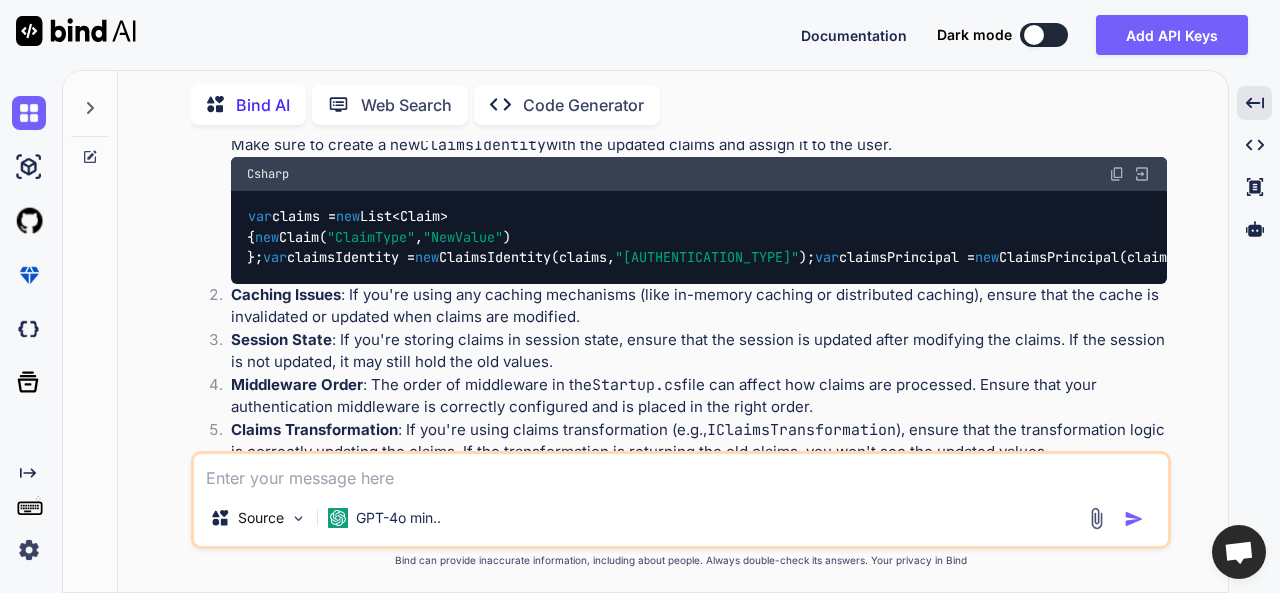 click on "var  claims =  new  List<Claim>
{
new  Claim( "ClaimType" ,  "NewValue" )
};
var  claimsIdentity =  new  ClaimsIdentity(claims,  "YourAuthenticationType" );
var  claimsPrincipal =  new  ClaimsPrincipal(claimsIdentity);
await  HttpContext.SignInAsync(claimsPrincipal);" at bounding box center (935, 237) 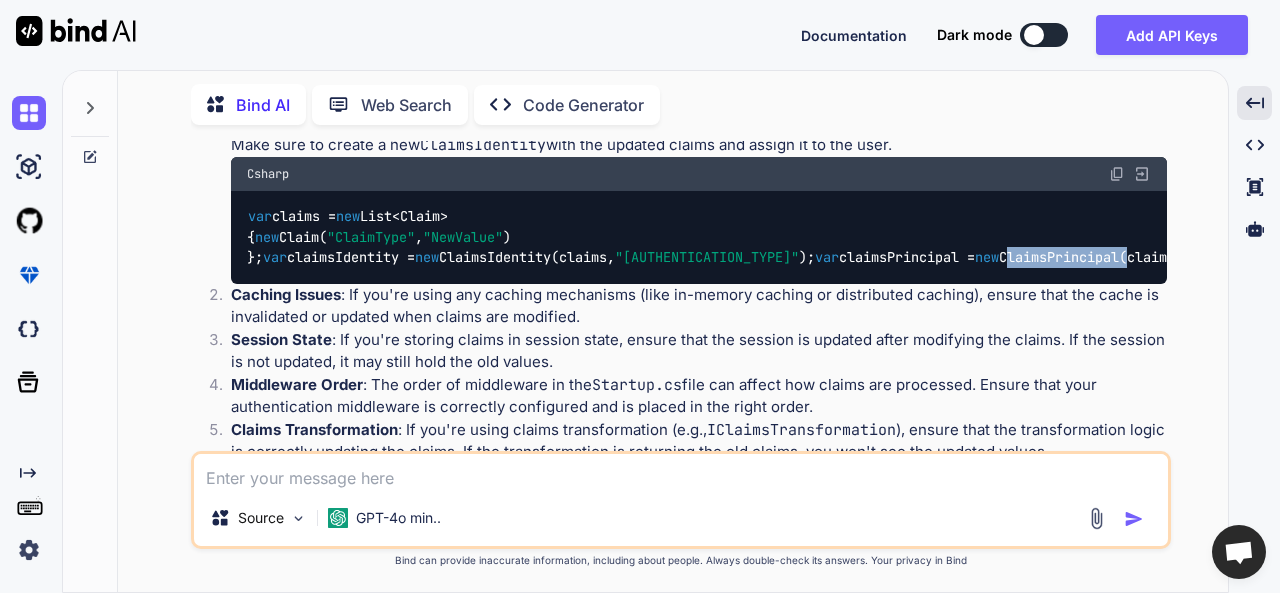 click on "var  claims =  new  List<Claim>
{
new  Claim( "ClaimType" ,  "NewValue" )
};
var  claimsIdentity =  new  ClaimsIdentity(claims,  "YourAuthenticationType" );
var  claimsPrincipal =  new  ClaimsPrincipal(claimsIdentity);
await  HttpContext.SignInAsync(claimsPrincipal);" at bounding box center [935, 237] 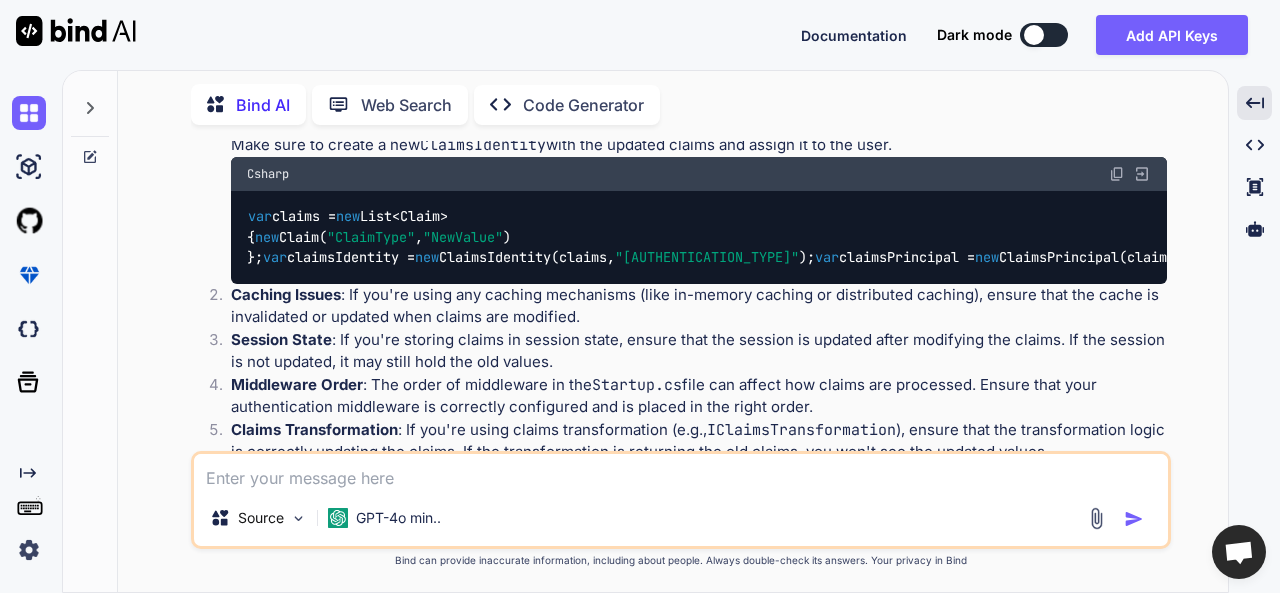 click on "var  claims =  new  List<Claim>
{
new  Claim( "ClaimType" ,  "NewValue" )
};
var  claimsIdentity =  new  ClaimsIdentity(claims,  "YourAuthenticationType" );
var  claimsPrincipal =  new  ClaimsPrincipal(claimsIdentity);
await  HttpContext.SignInAsync(claimsPrincipal);" at bounding box center [935, 237] 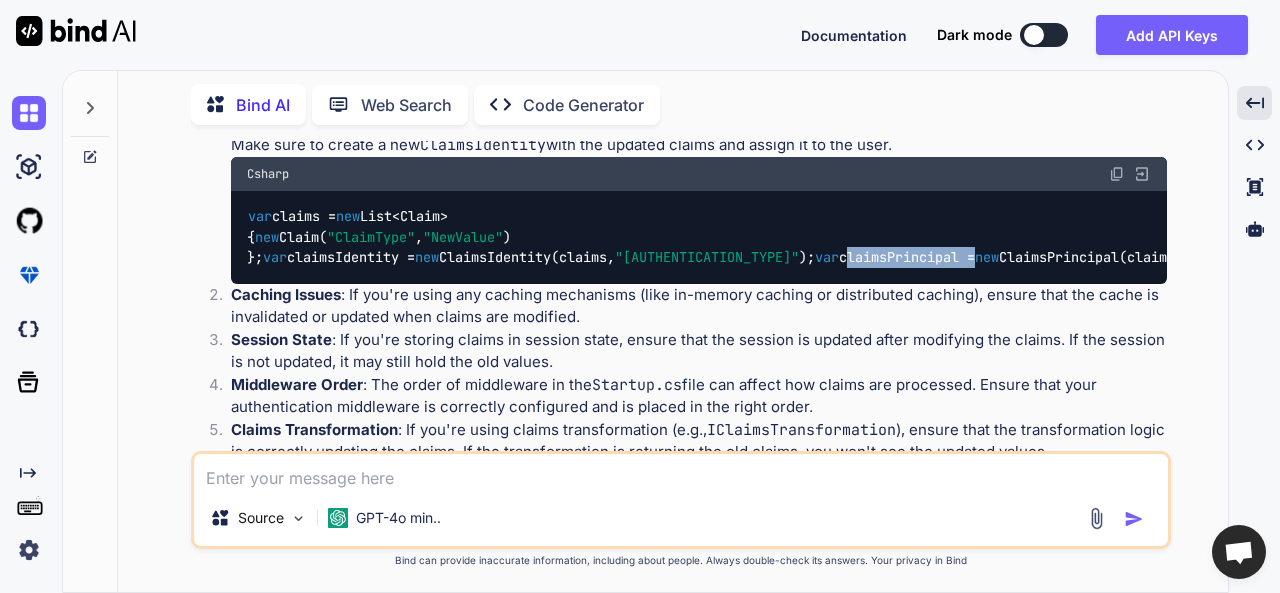 click on "var  claims =  new  List<Claim>
{
new  Claim( "ClaimType" ,  "NewValue" )
};
var  claimsIdentity =  new  ClaimsIdentity(claims,  "YourAuthenticationType" );
var  claimsPrincipal =  new  ClaimsPrincipal(claimsIdentity);
await  HttpContext.SignInAsync(claimsPrincipal);" at bounding box center [935, 237] 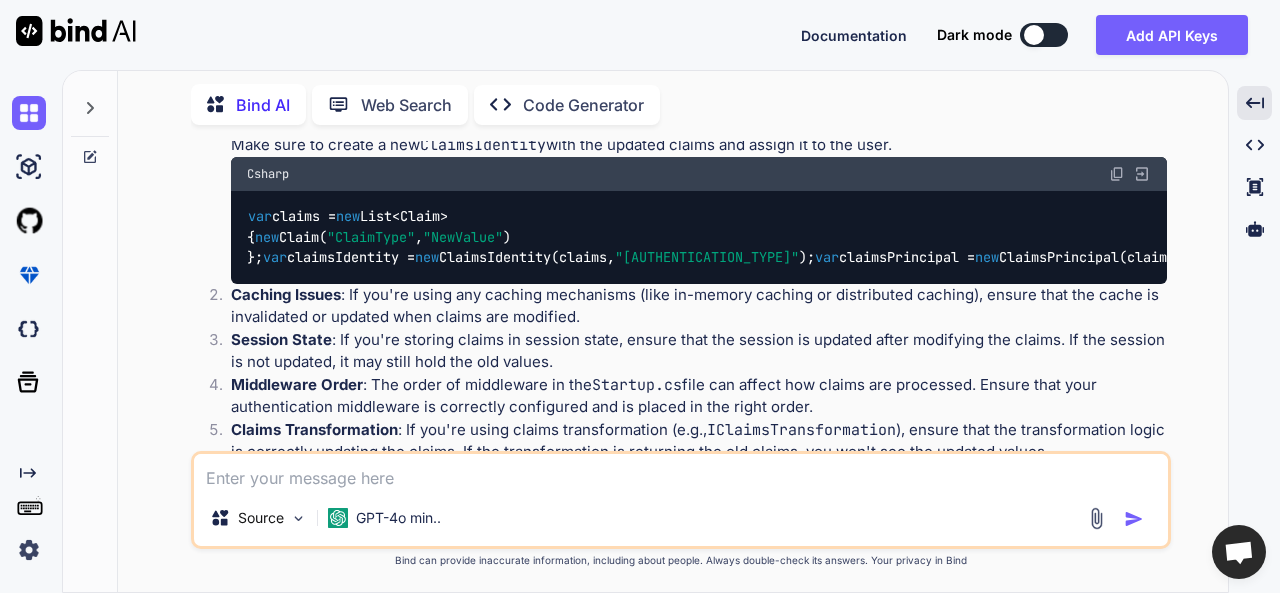 click on ""[AUTHENTICATION_TYPE]"" at bounding box center (707, 257) 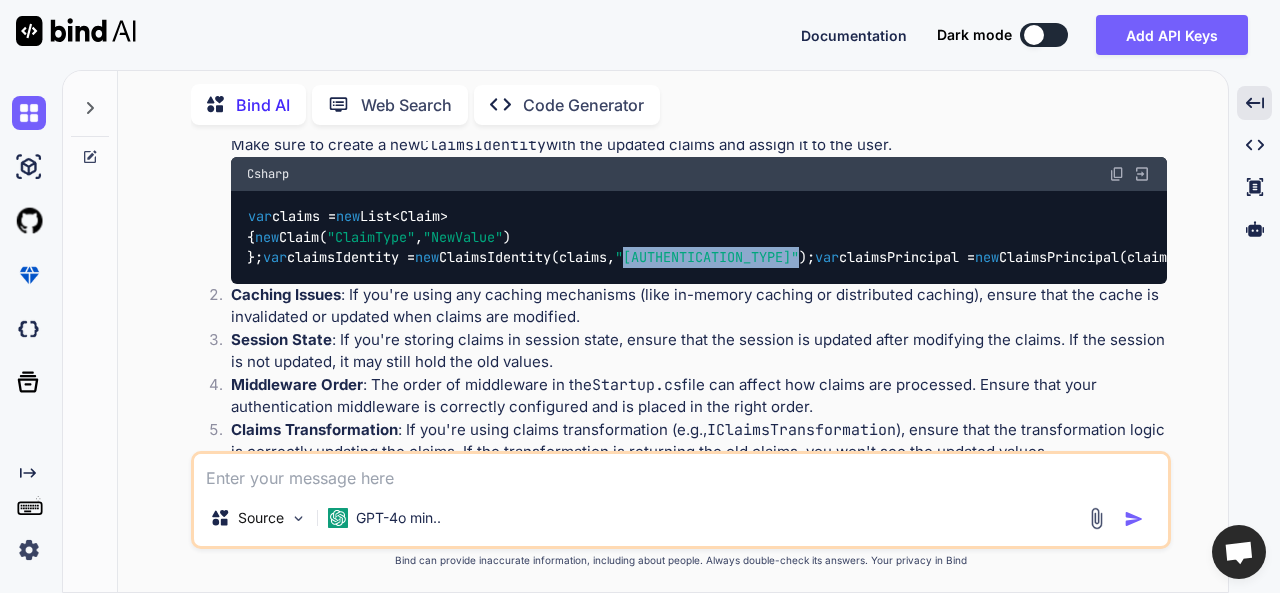 click on ""[AUTHENTICATION_TYPE]"" at bounding box center (707, 257) 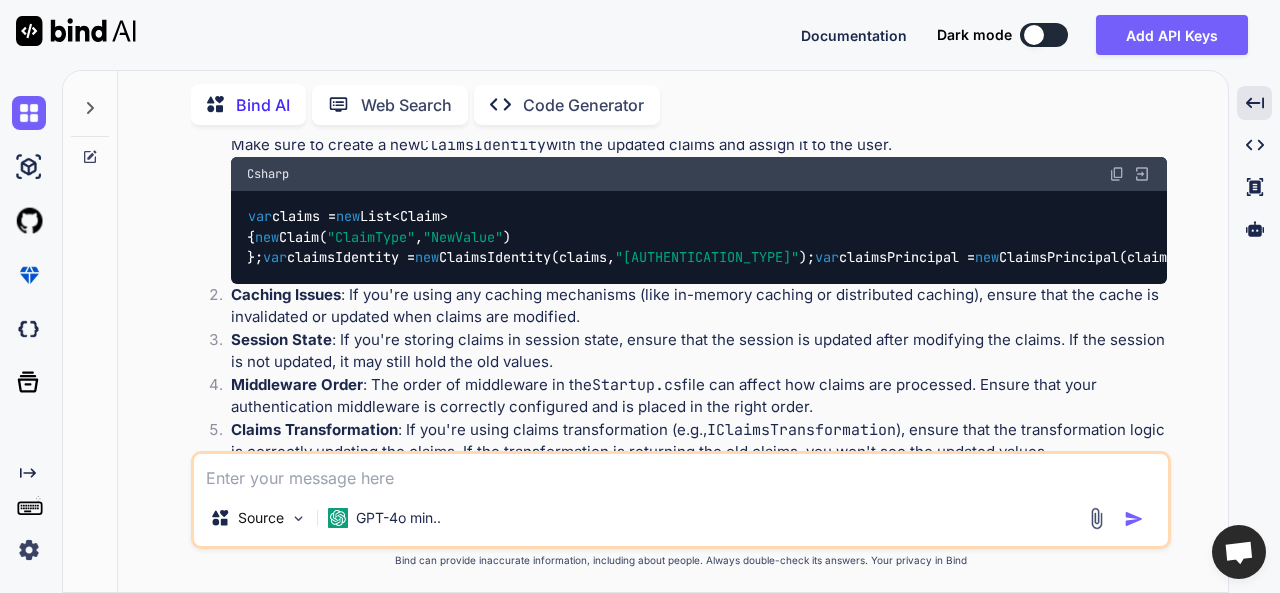 click on "var  claims =  new  List<Claim>
{
new  Claim( "ClaimType" ,  "NewValue" )
};
var  claimsIdentity =  new  ClaimsIdentity(claims,  "YourAuthenticationType" );
var  claimsPrincipal =  new  ClaimsPrincipal(claimsIdentity);
await  HttpContext.SignInAsync(claimsPrincipal);" at bounding box center [699, 237] 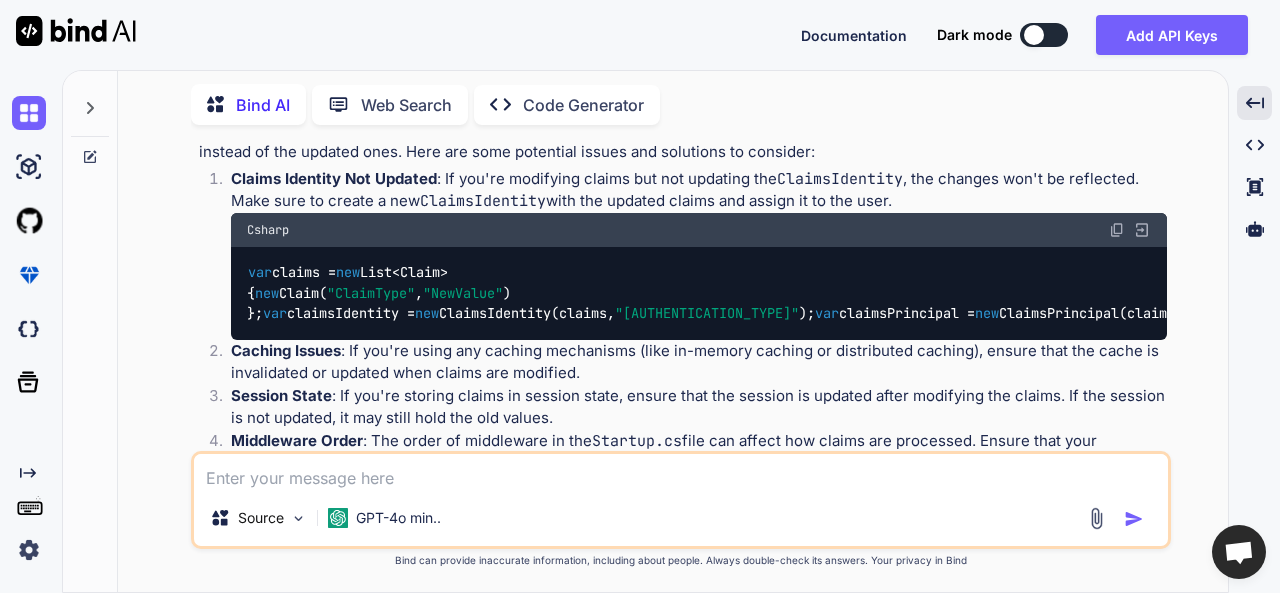 scroll, scrollTop: 75, scrollLeft: 0, axis: vertical 